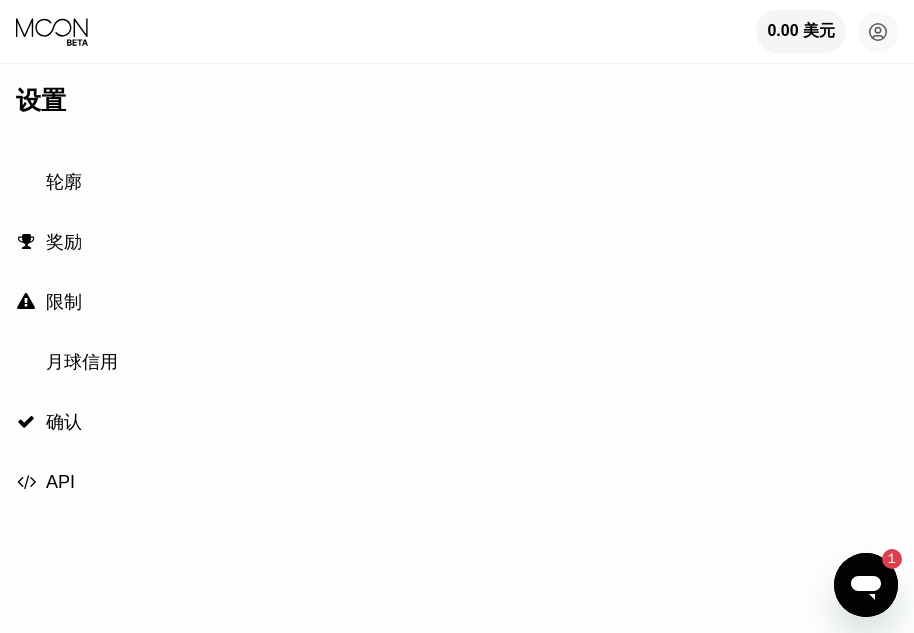 scroll, scrollTop: 0, scrollLeft: 0, axis: both 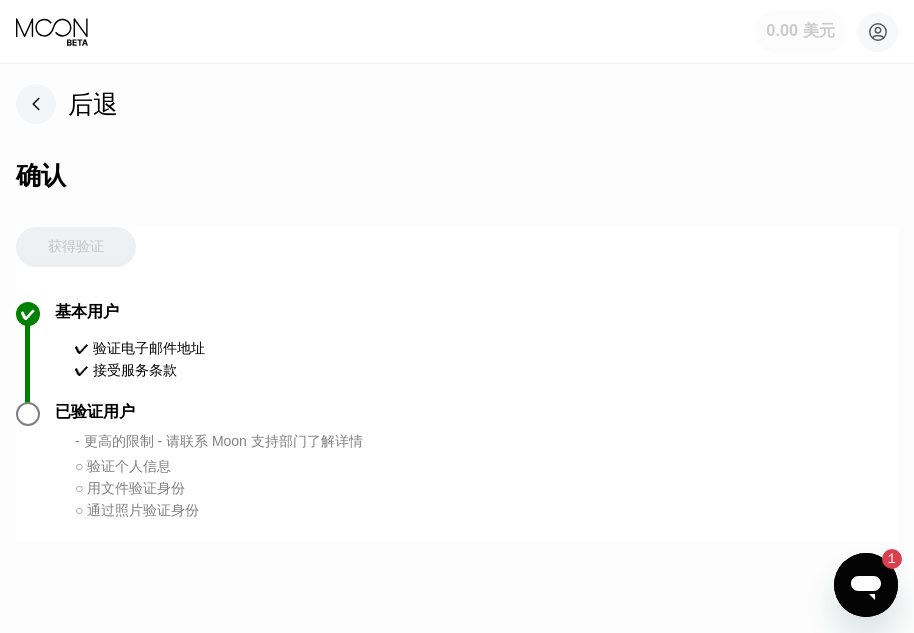 click on "0.00 美元" at bounding box center (801, 32) 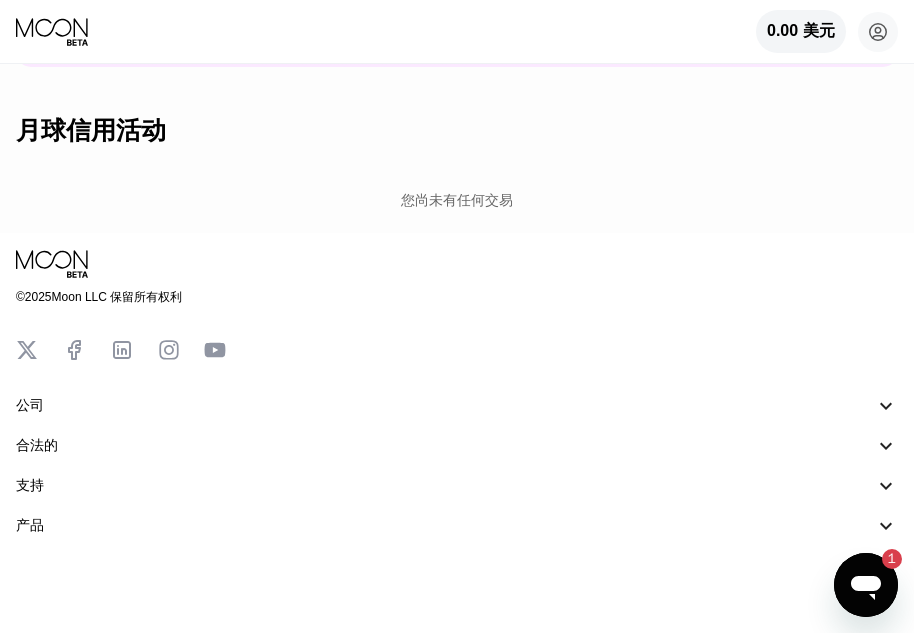 scroll, scrollTop: 100, scrollLeft: 0, axis: vertical 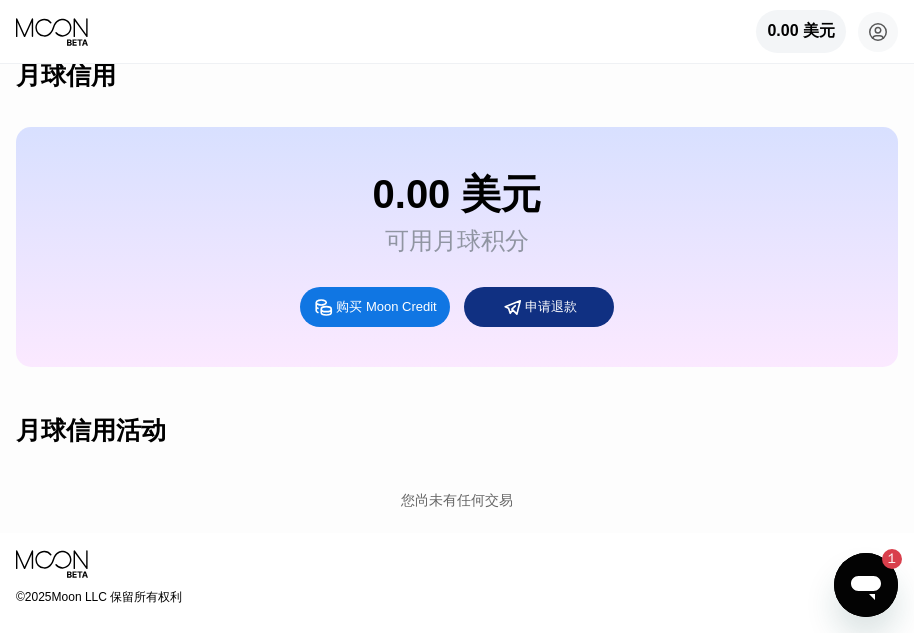 click on "0.00 美元 可用月球积分 购买 Moon Credit 申请退款" at bounding box center (457, 247) 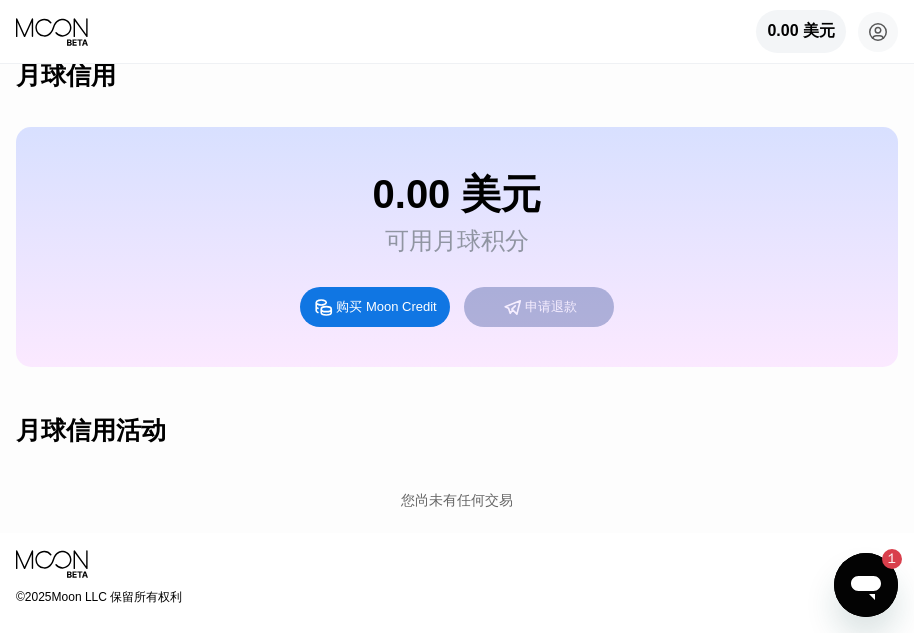 click on "申请退款" at bounding box center [551, 306] 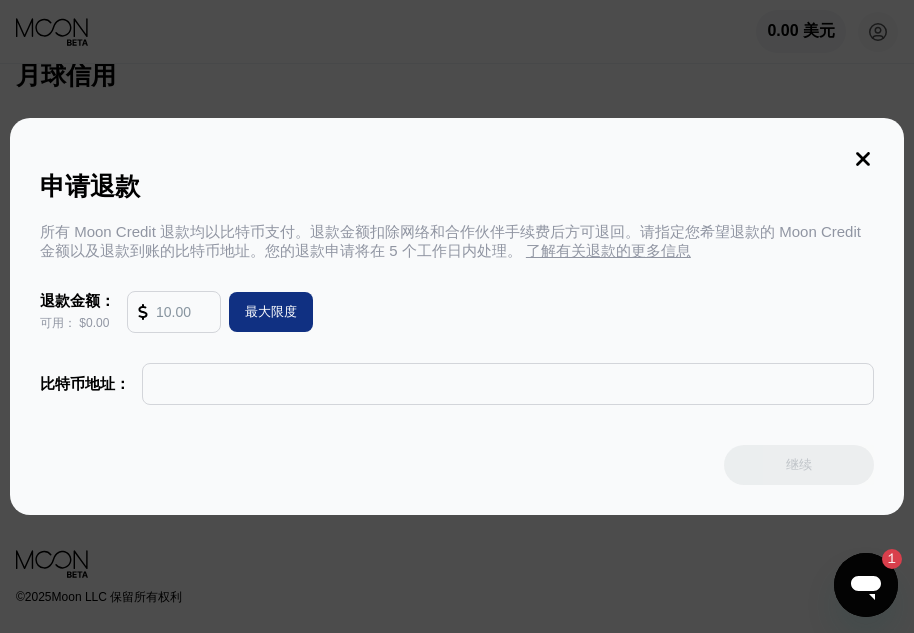 click 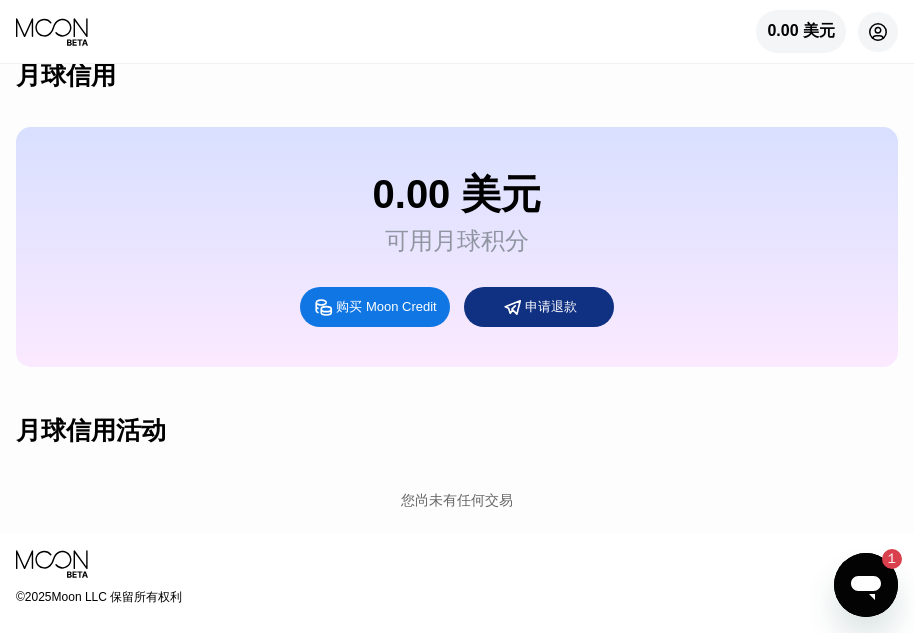 click 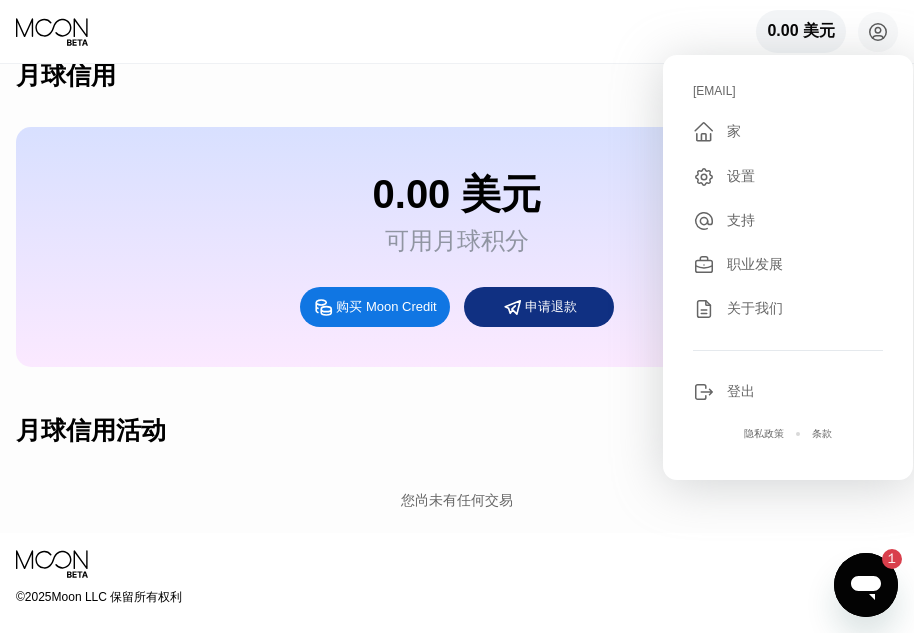 click on "家" at bounding box center [734, 131] 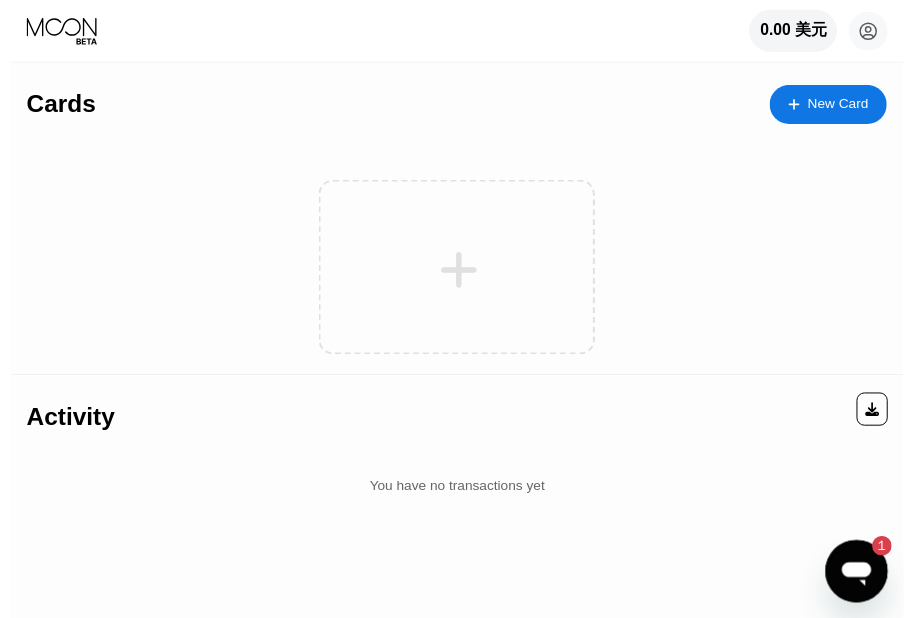 scroll, scrollTop: 0, scrollLeft: 0, axis: both 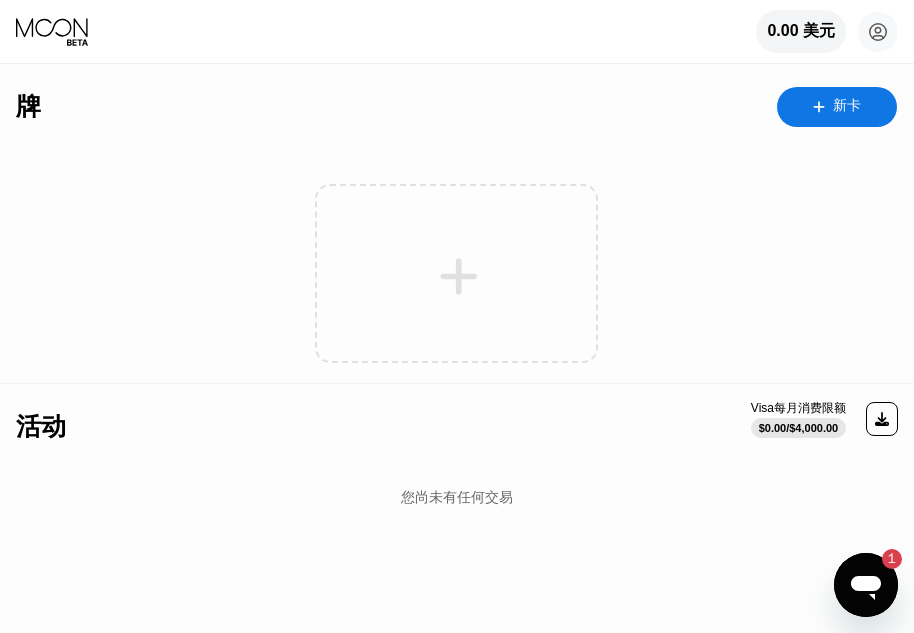 click at bounding box center [459, 276] 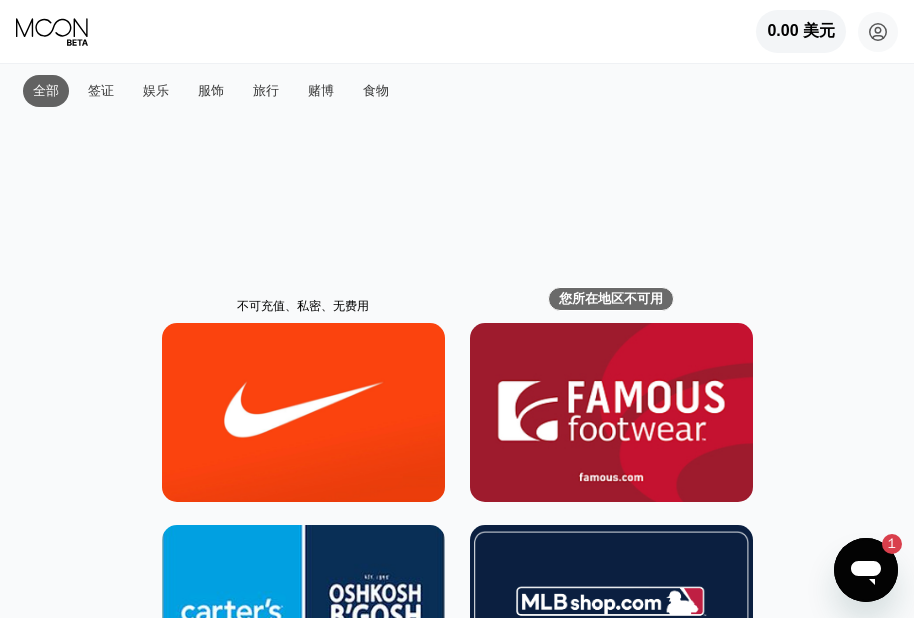 scroll, scrollTop: 0, scrollLeft: 0, axis: both 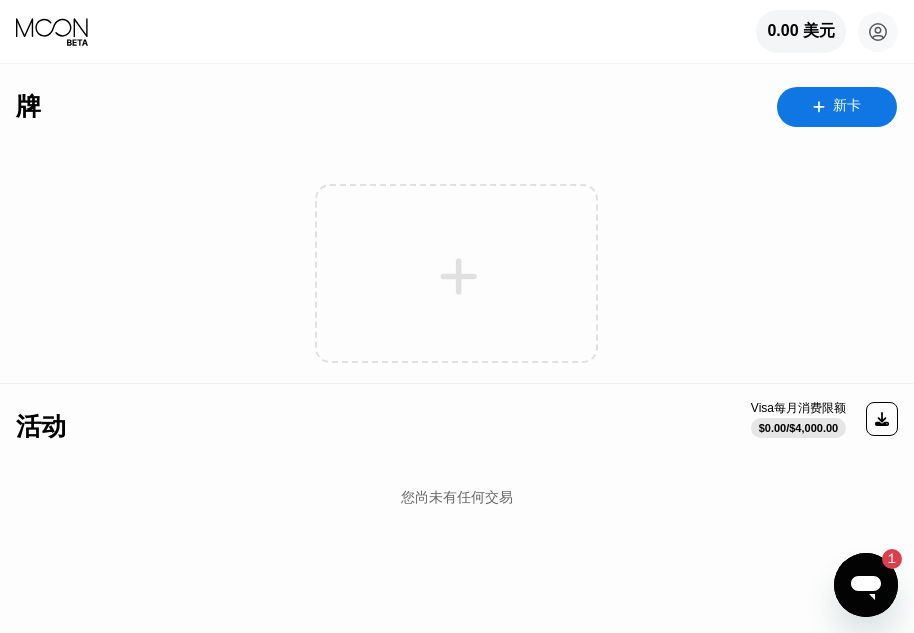 click 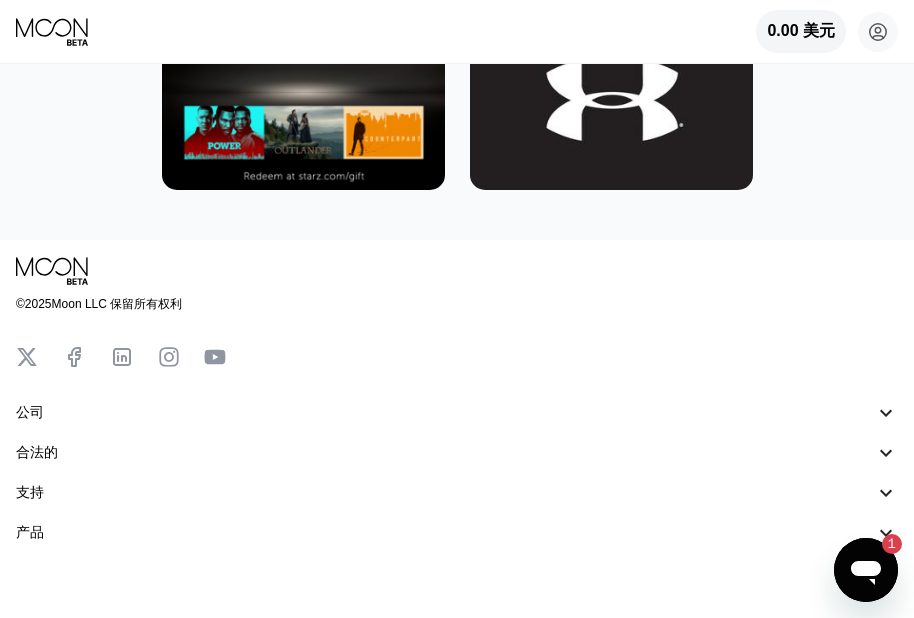 scroll, scrollTop: 10038, scrollLeft: 0, axis: vertical 